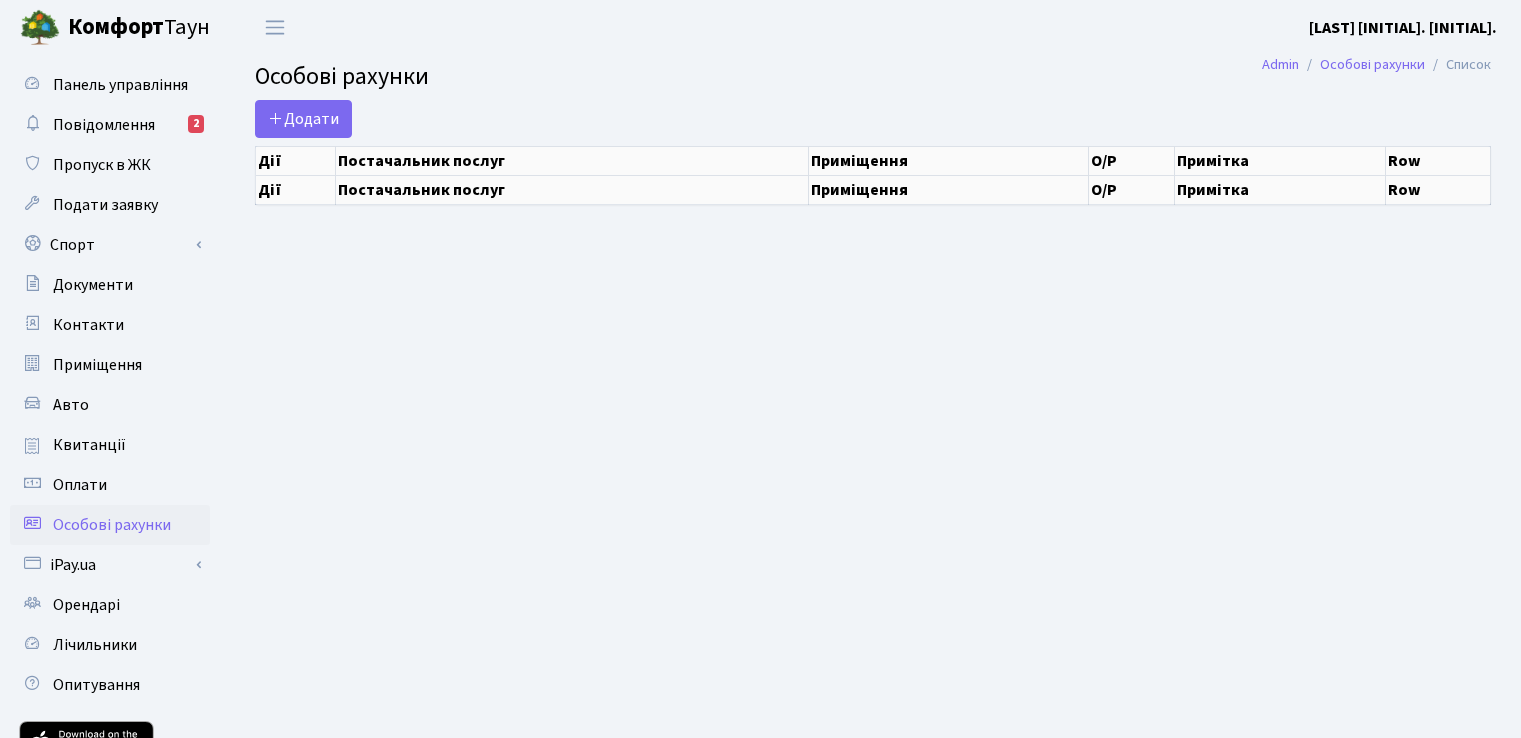 scroll, scrollTop: 0, scrollLeft: 0, axis: both 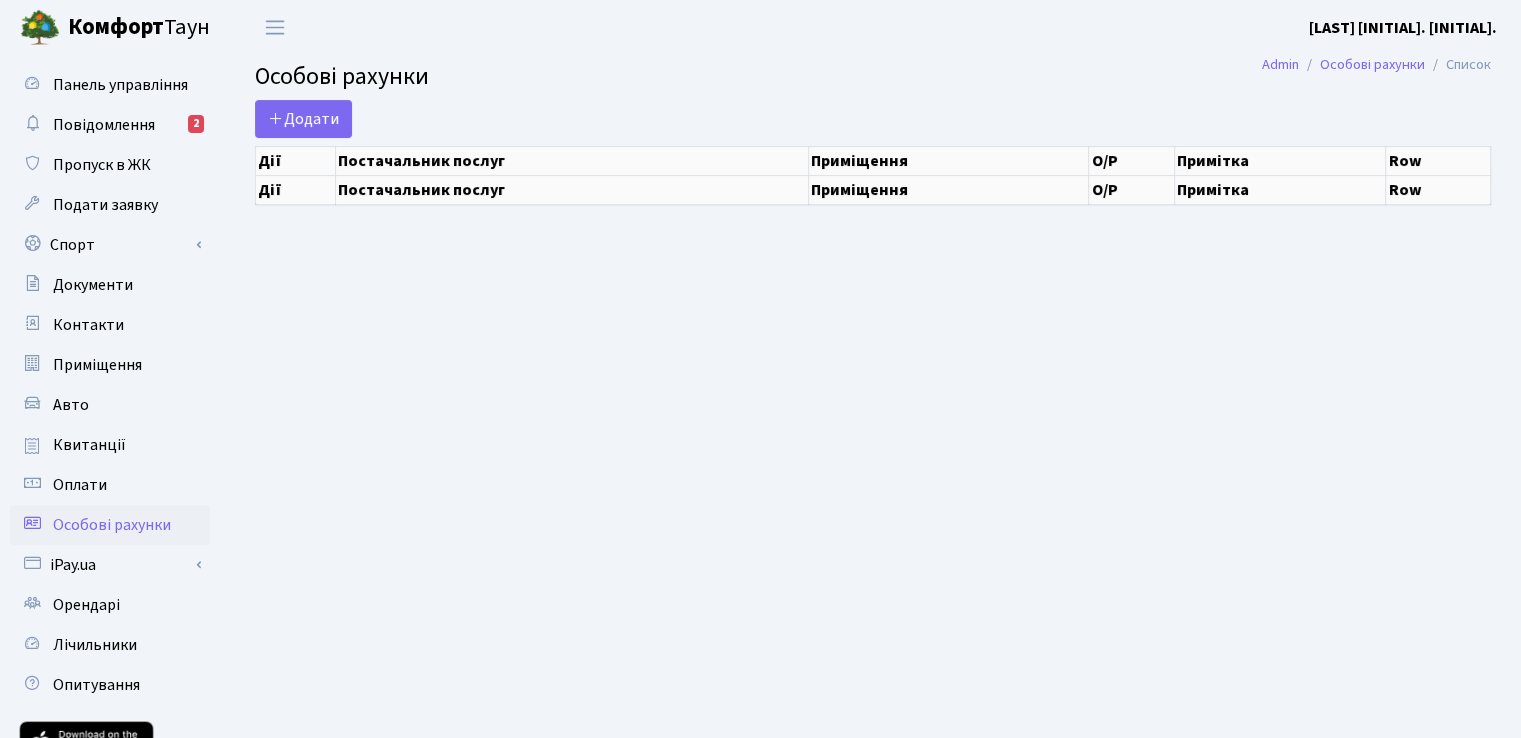 select on "25" 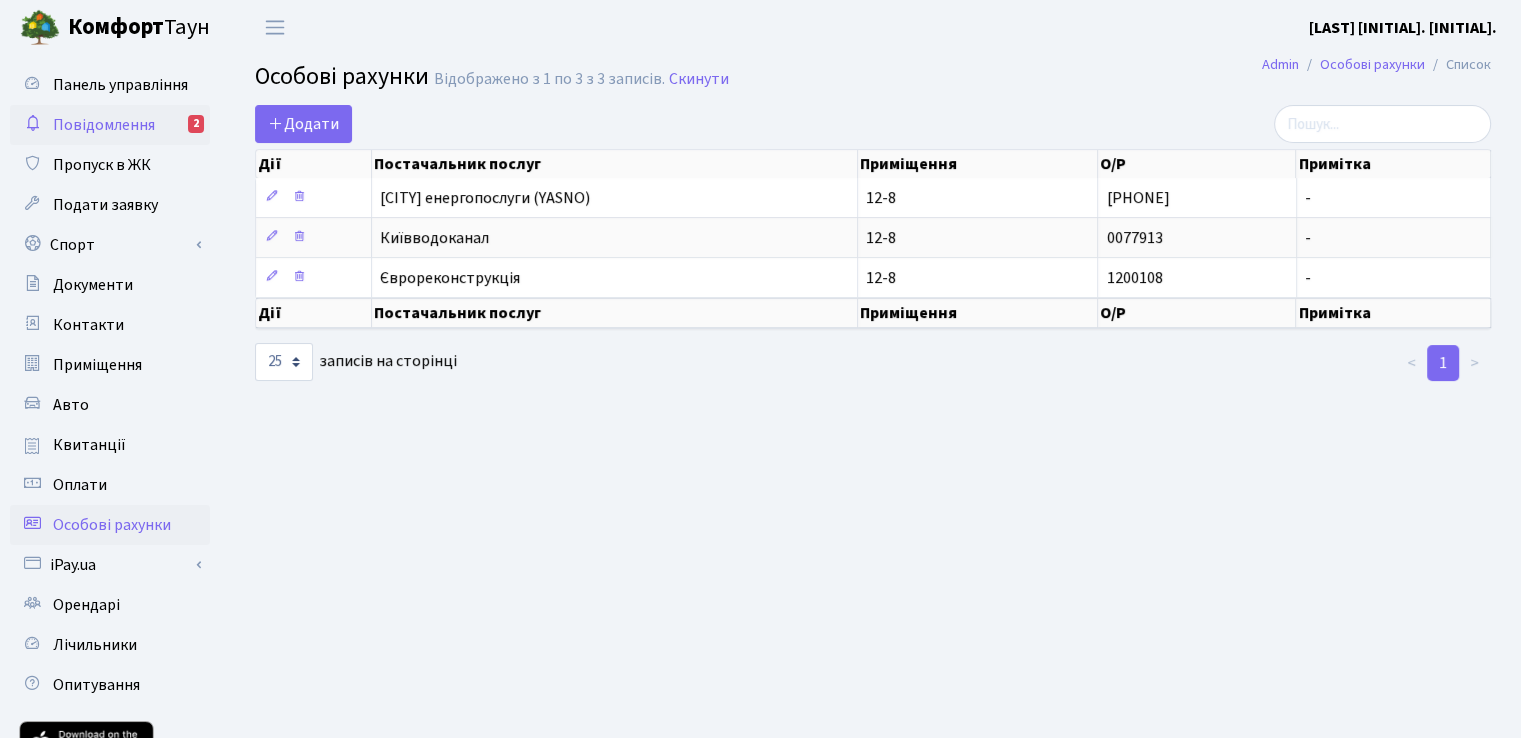 click on "Повідомлення" at bounding box center (104, 125) 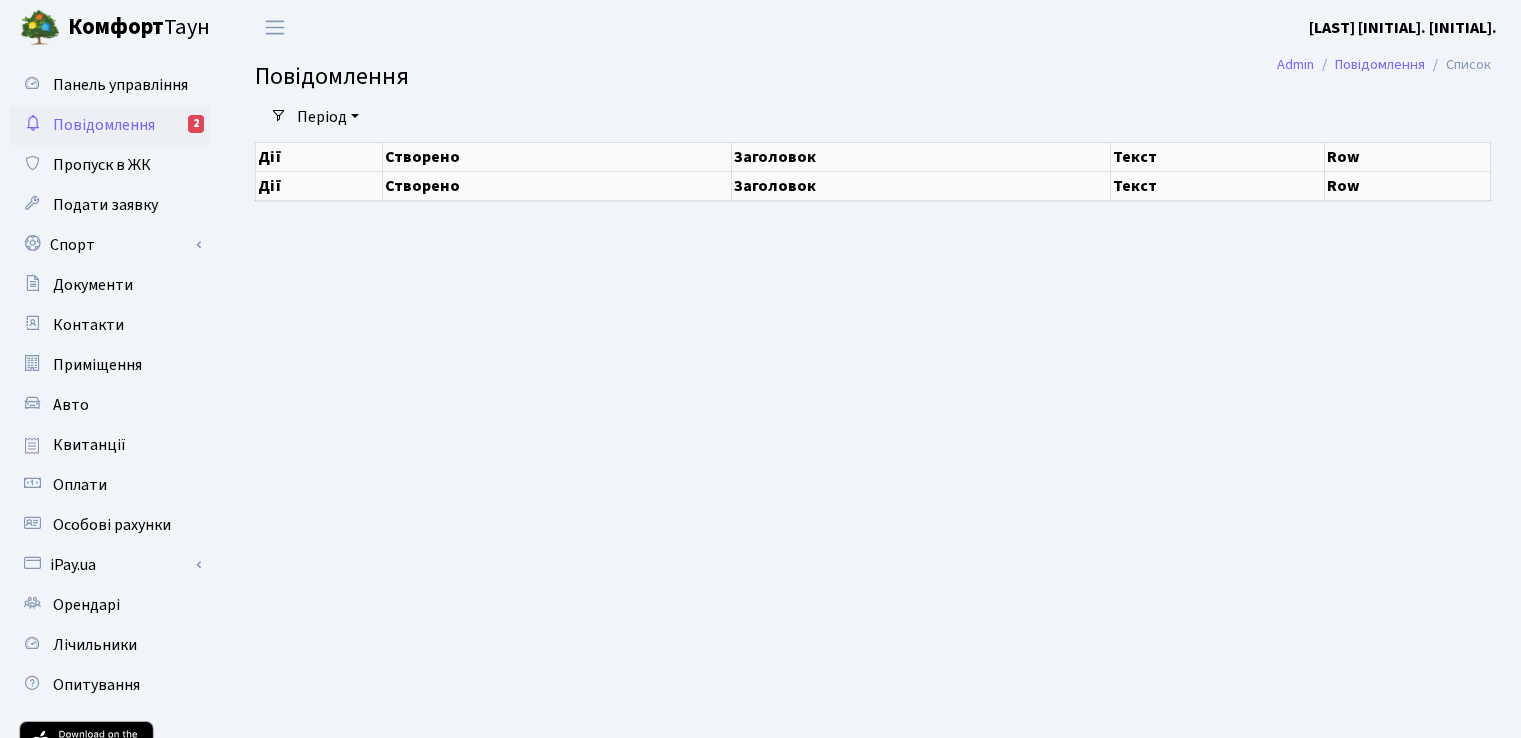 scroll, scrollTop: 0, scrollLeft: 0, axis: both 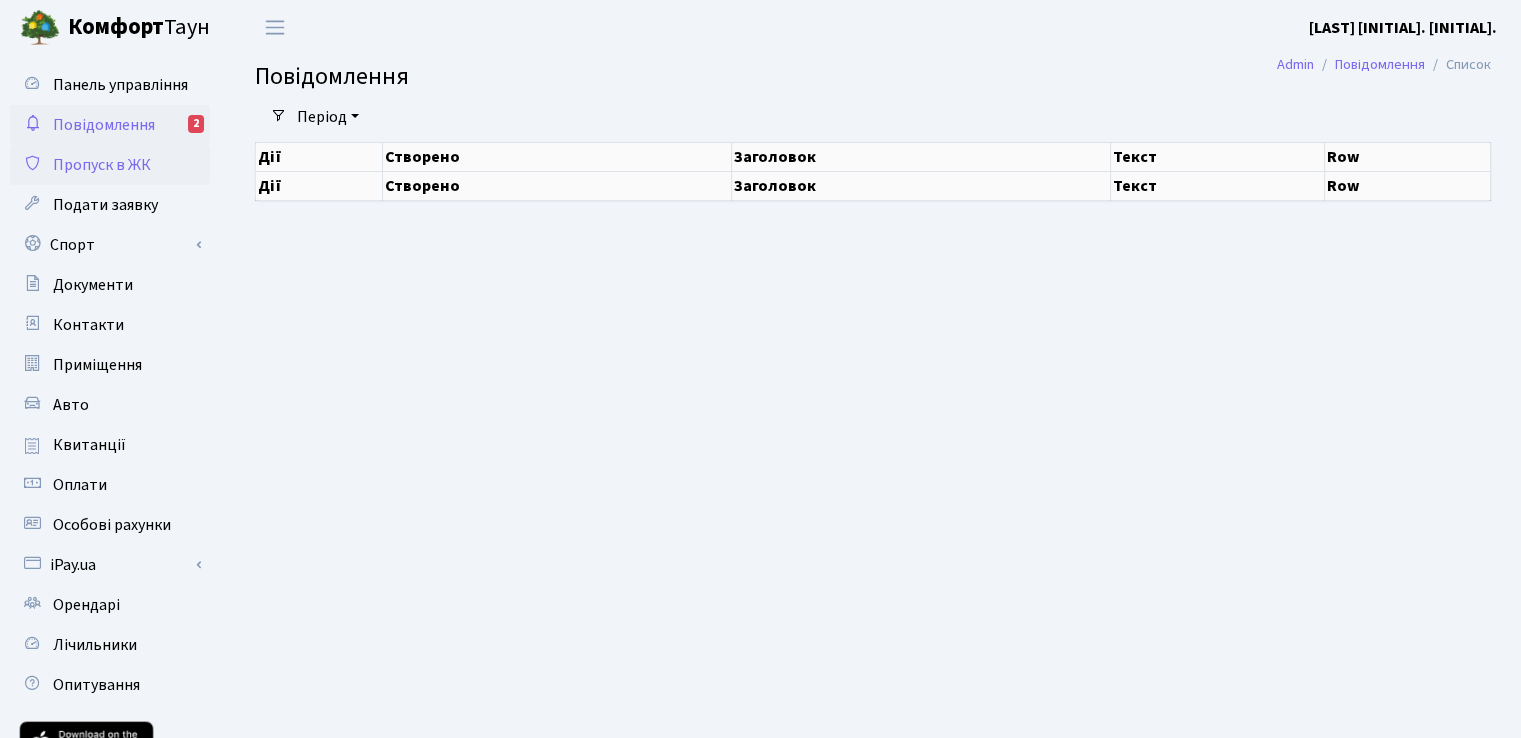 select on "25" 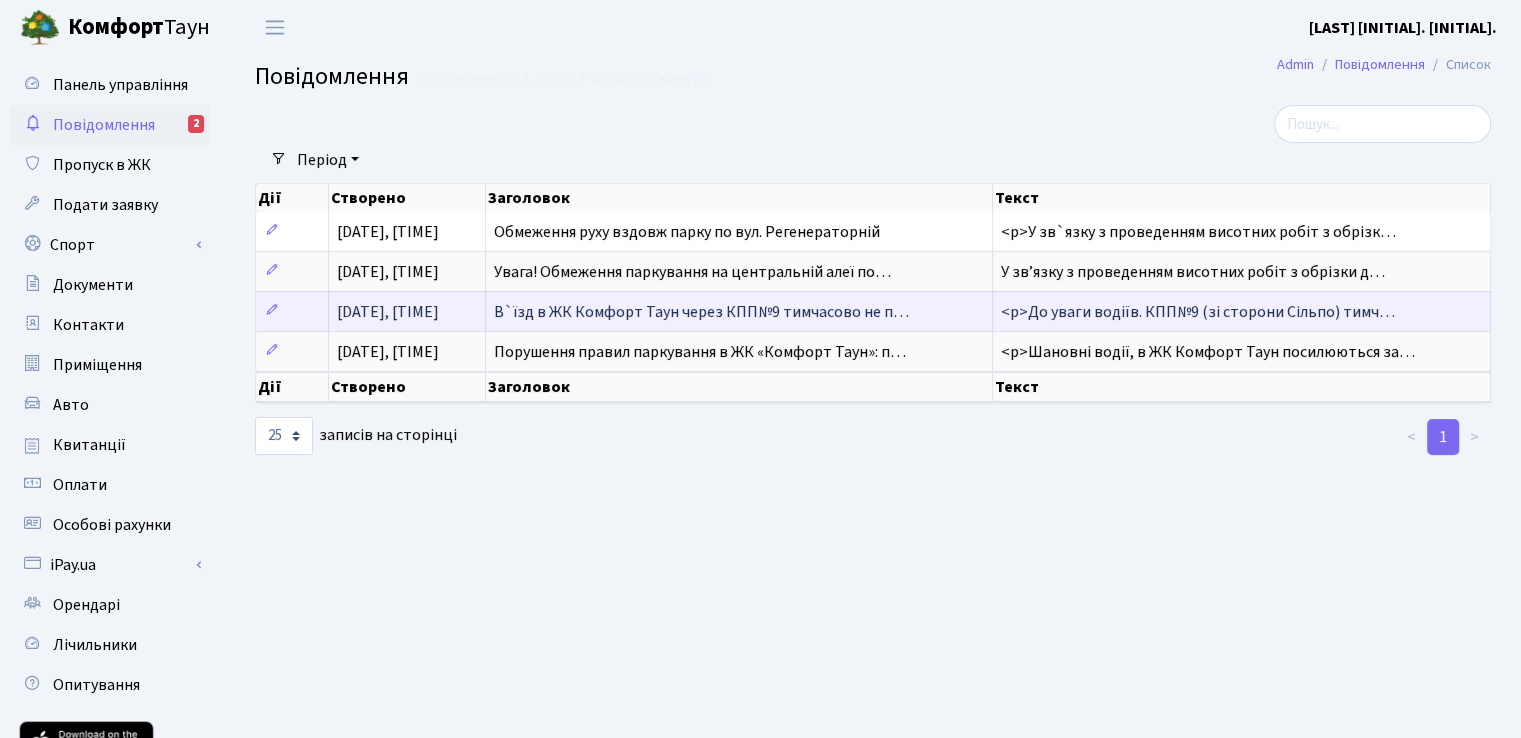 click on "В`їзд в ЖК Комфорт Таун через КПП№9 тимчасово не п…" at bounding box center [701, 312] 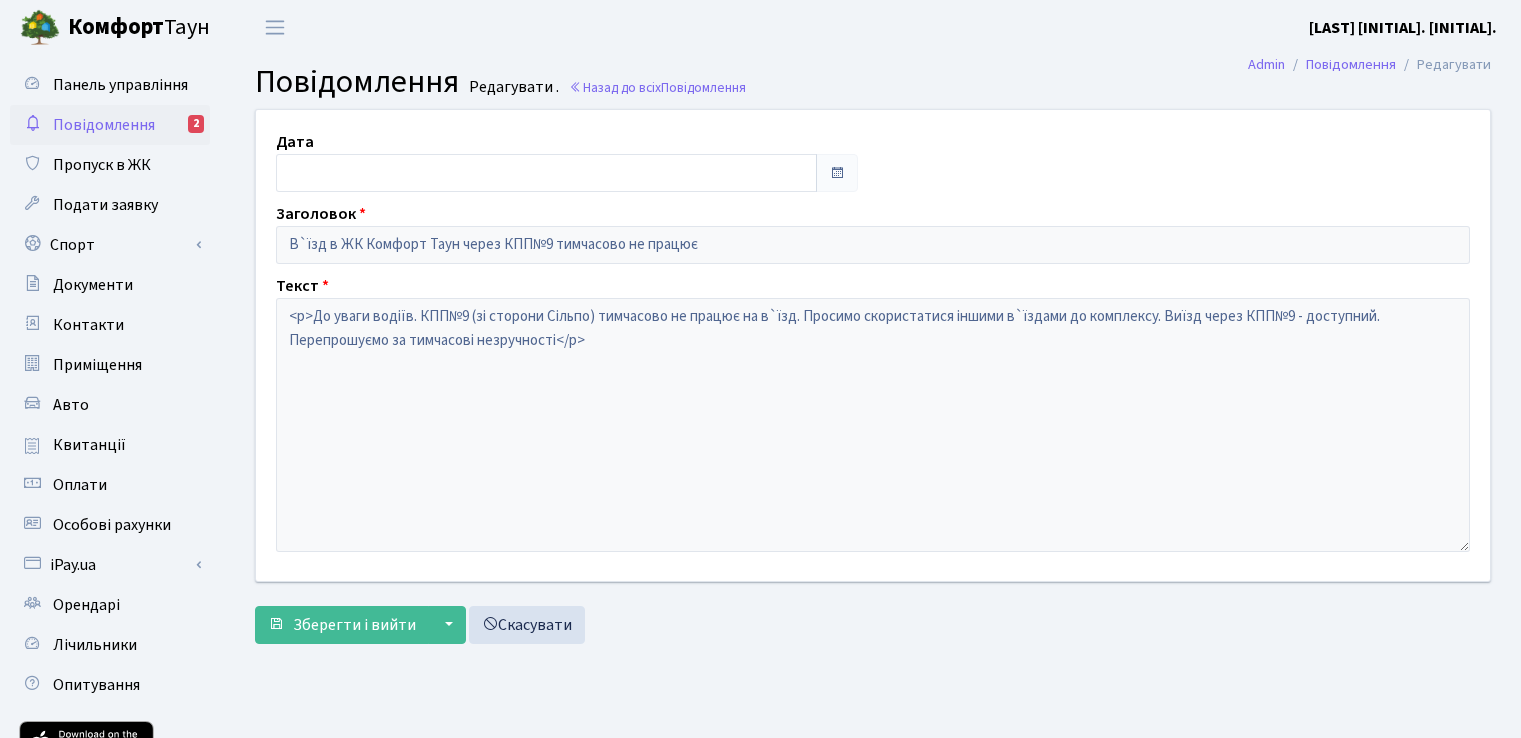 scroll, scrollTop: 0, scrollLeft: 0, axis: both 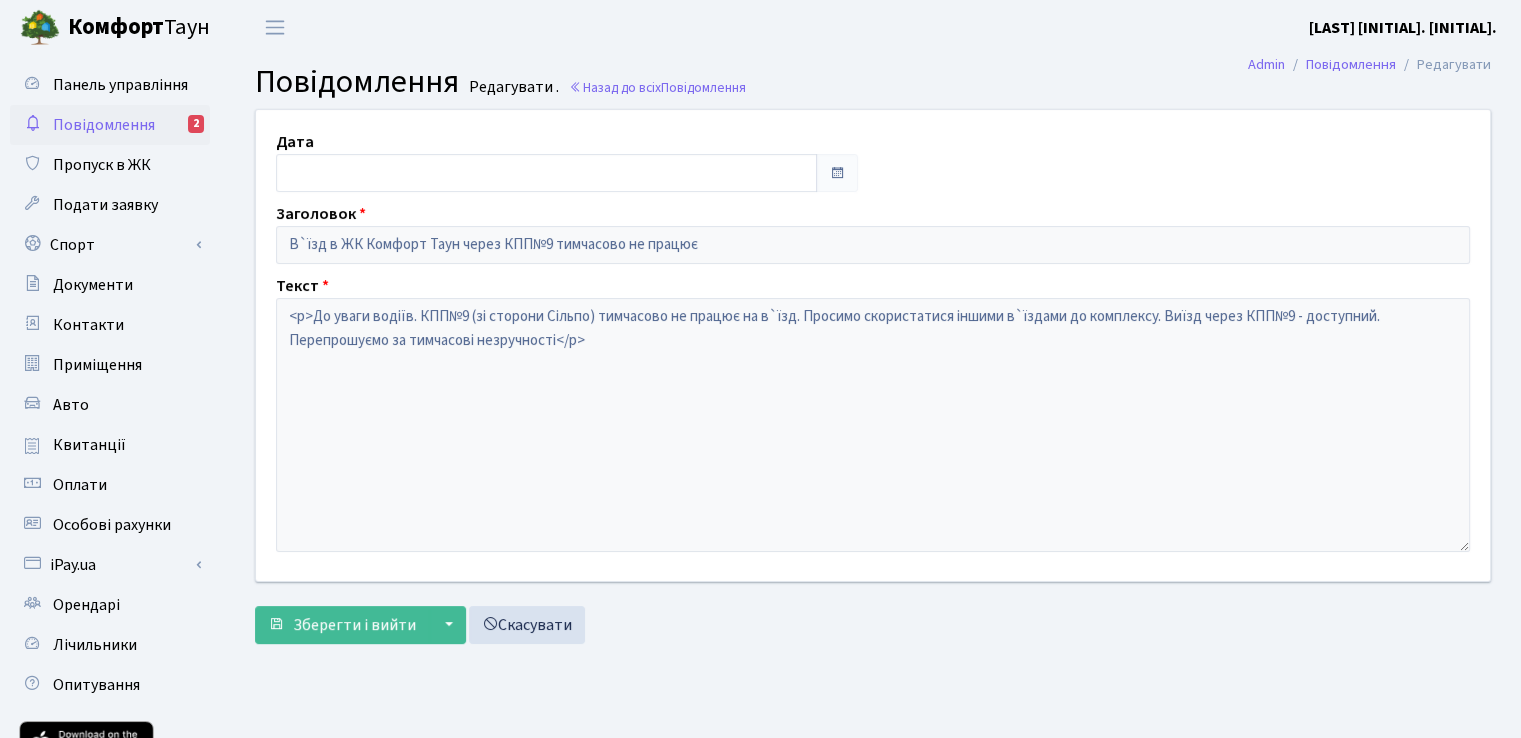 type on "24.07.2025" 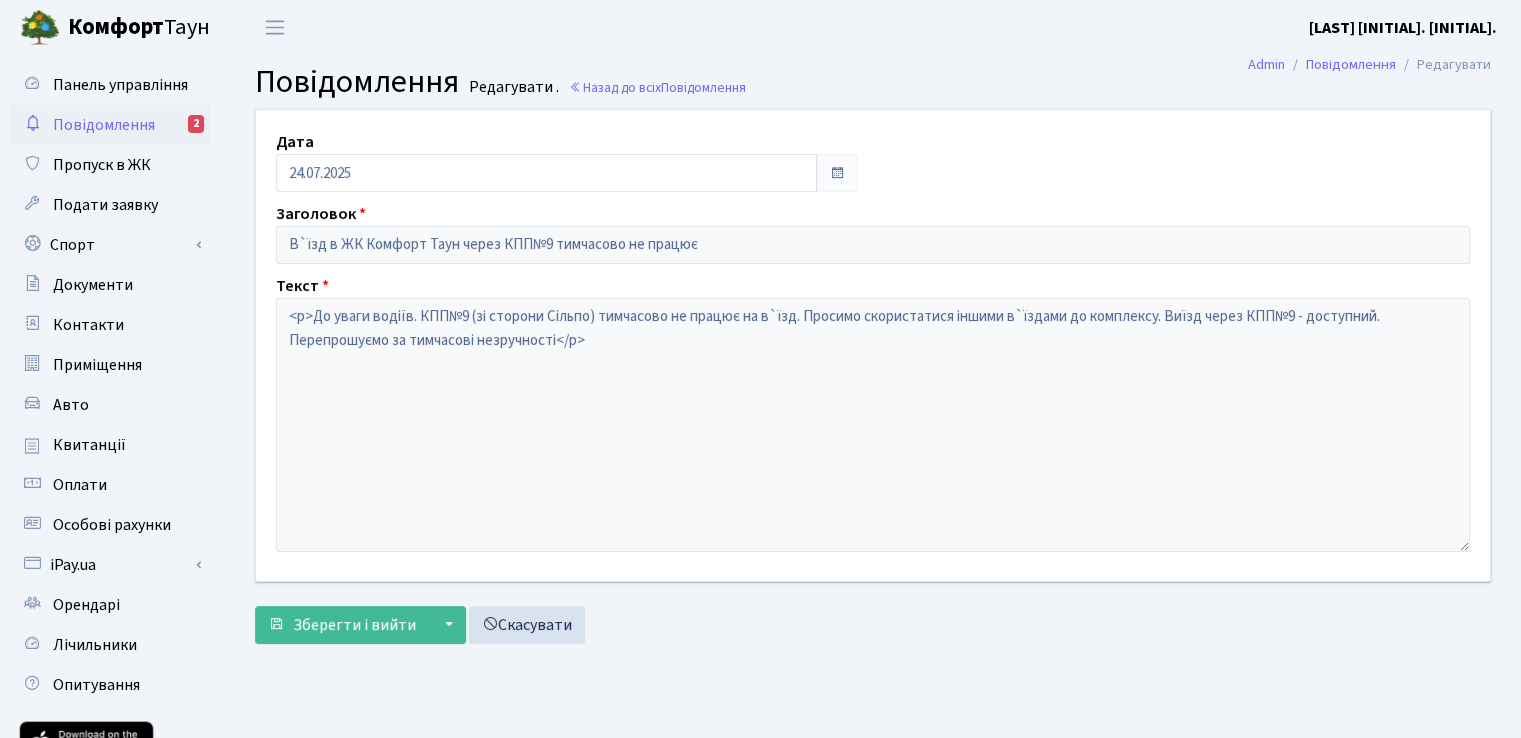 click on "Повідомлення" at bounding box center (104, 125) 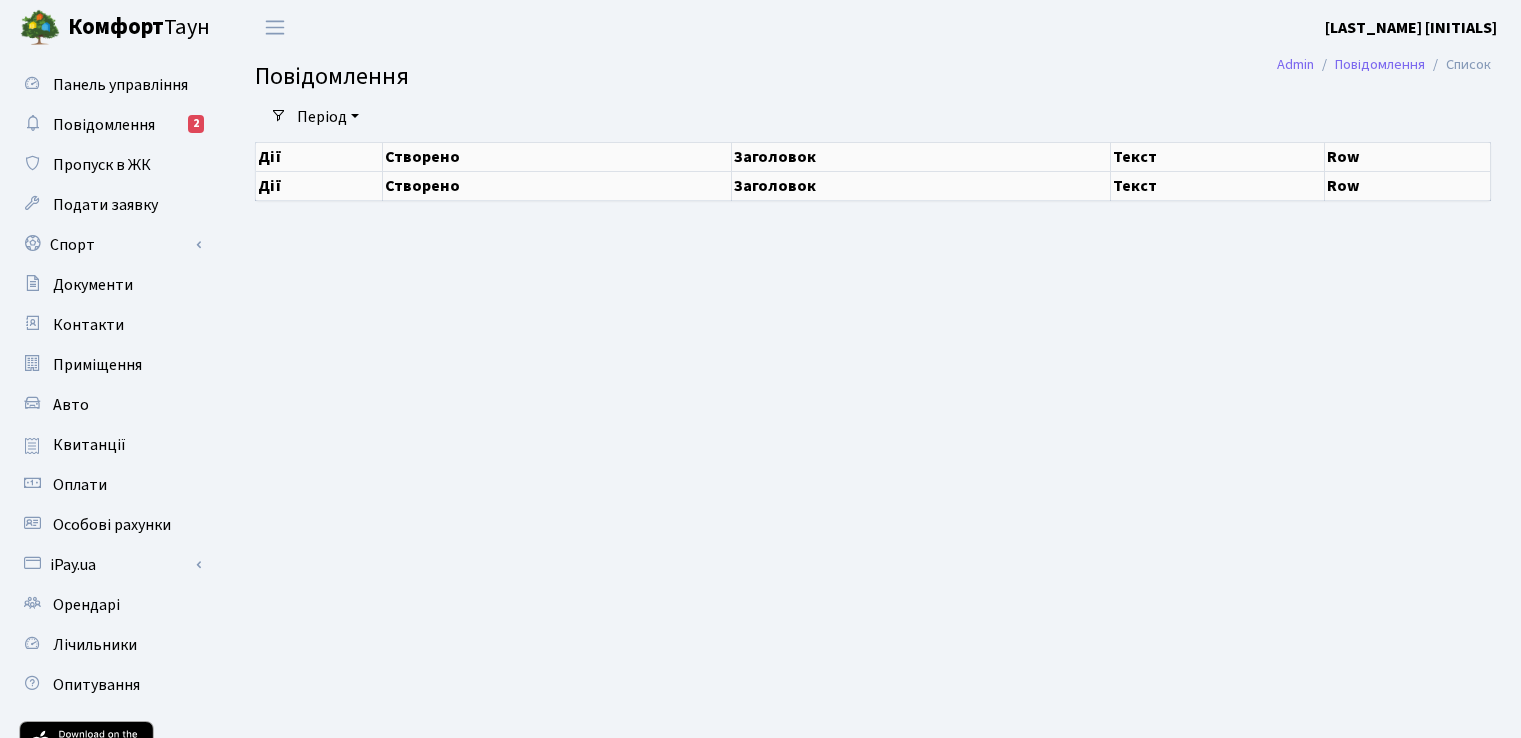scroll, scrollTop: 0, scrollLeft: 0, axis: both 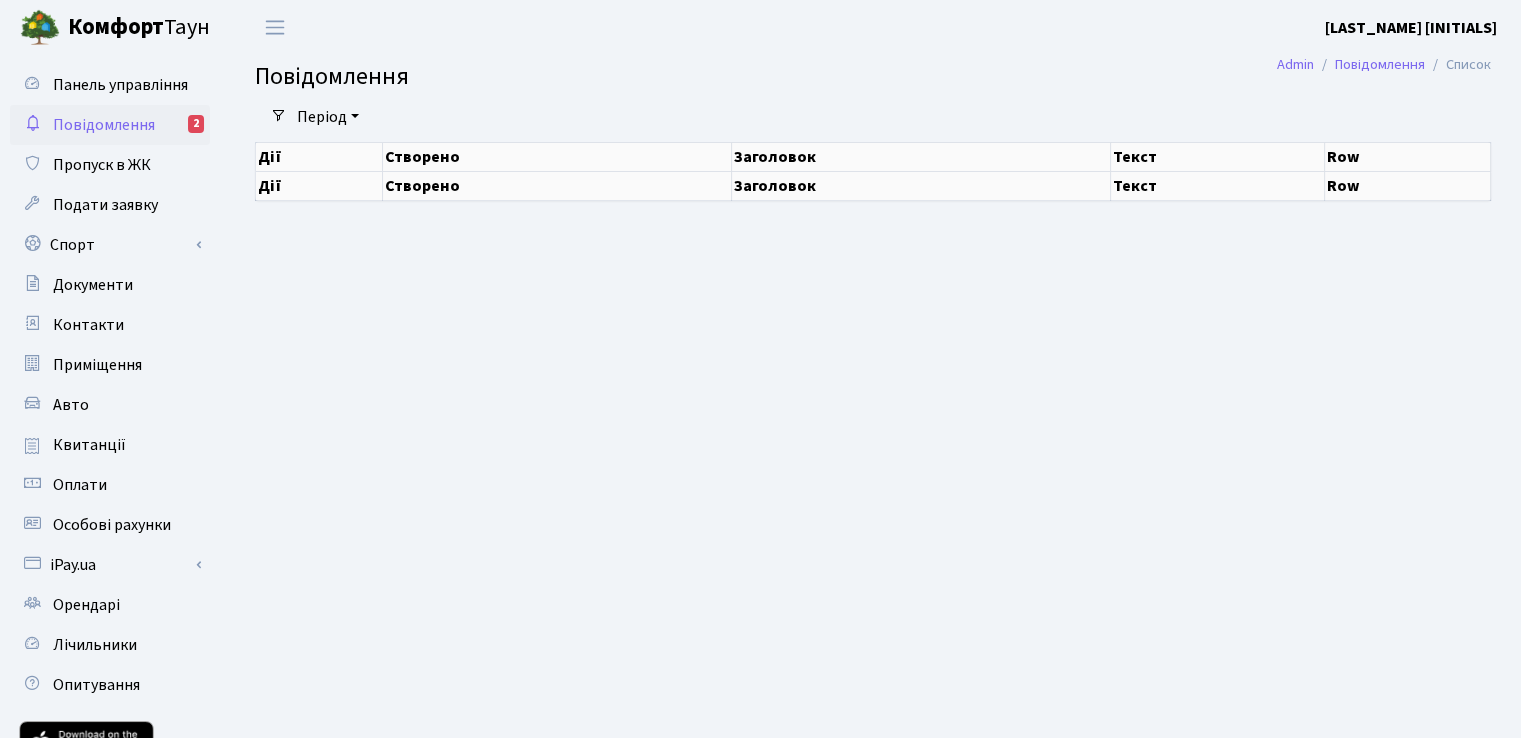 select on "25" 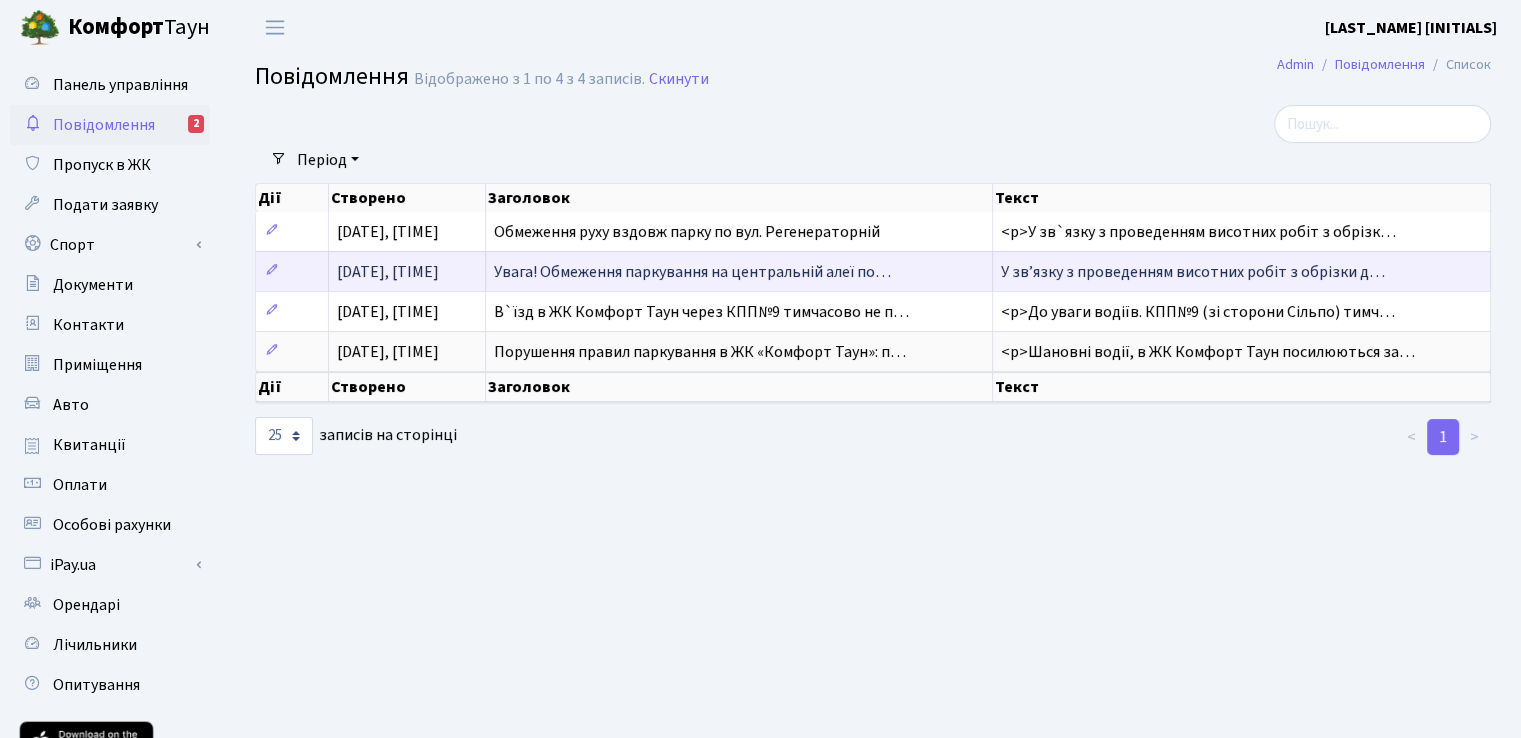 click on "Увага! Обмеження паркування на центральній алеї по…" at bounding box center [692, 272] 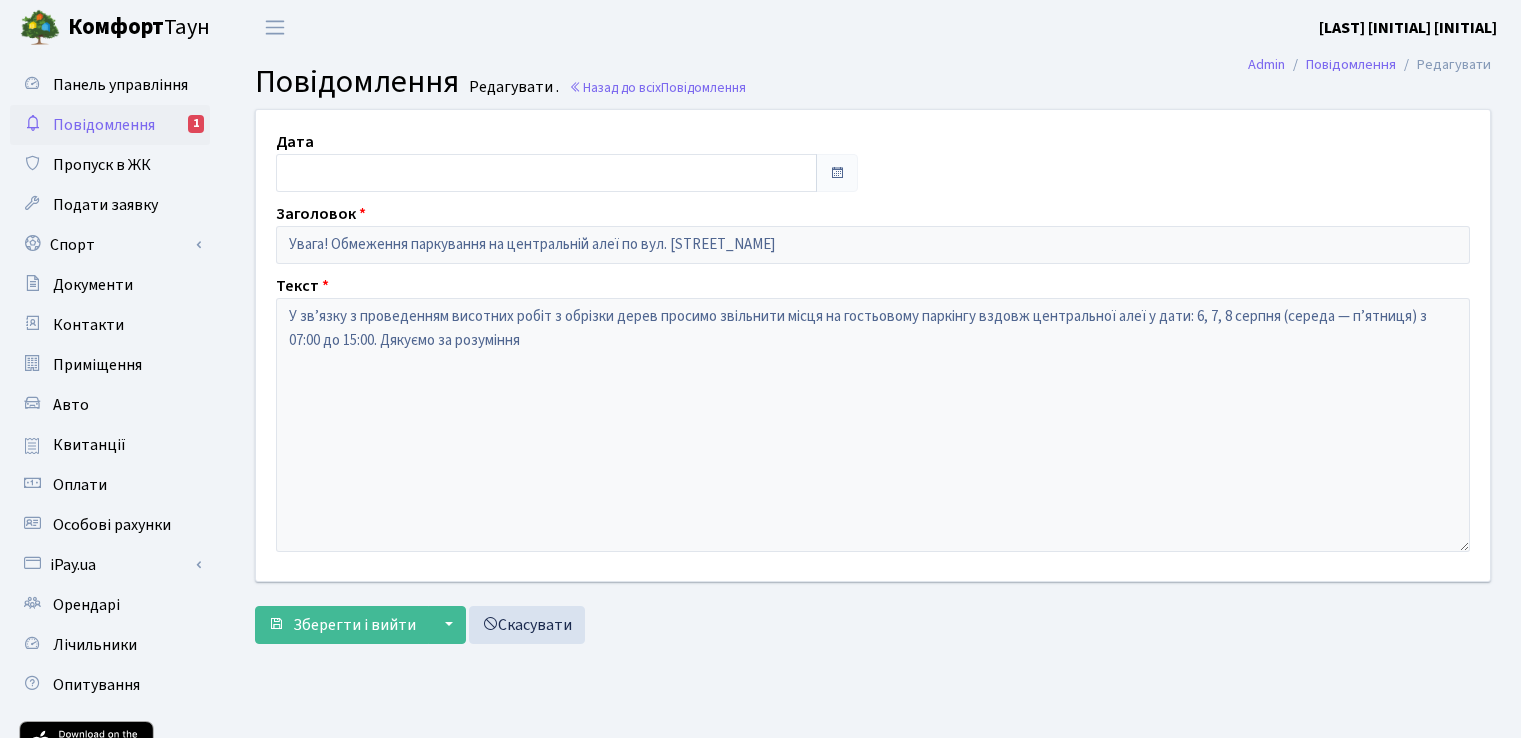 scroll, scrollTop: 0, scrollLeft: 0, axis: both 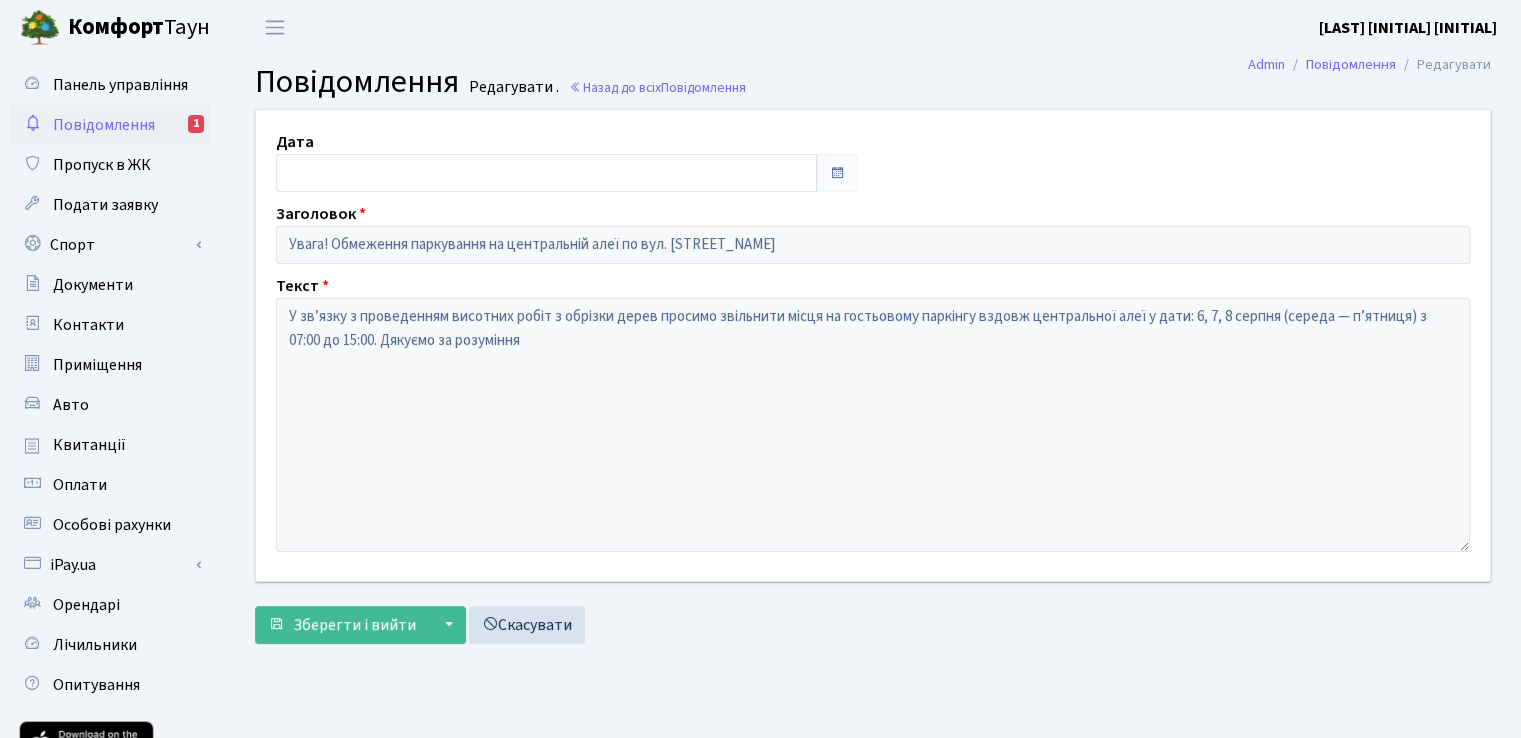type on "05.08.2025" 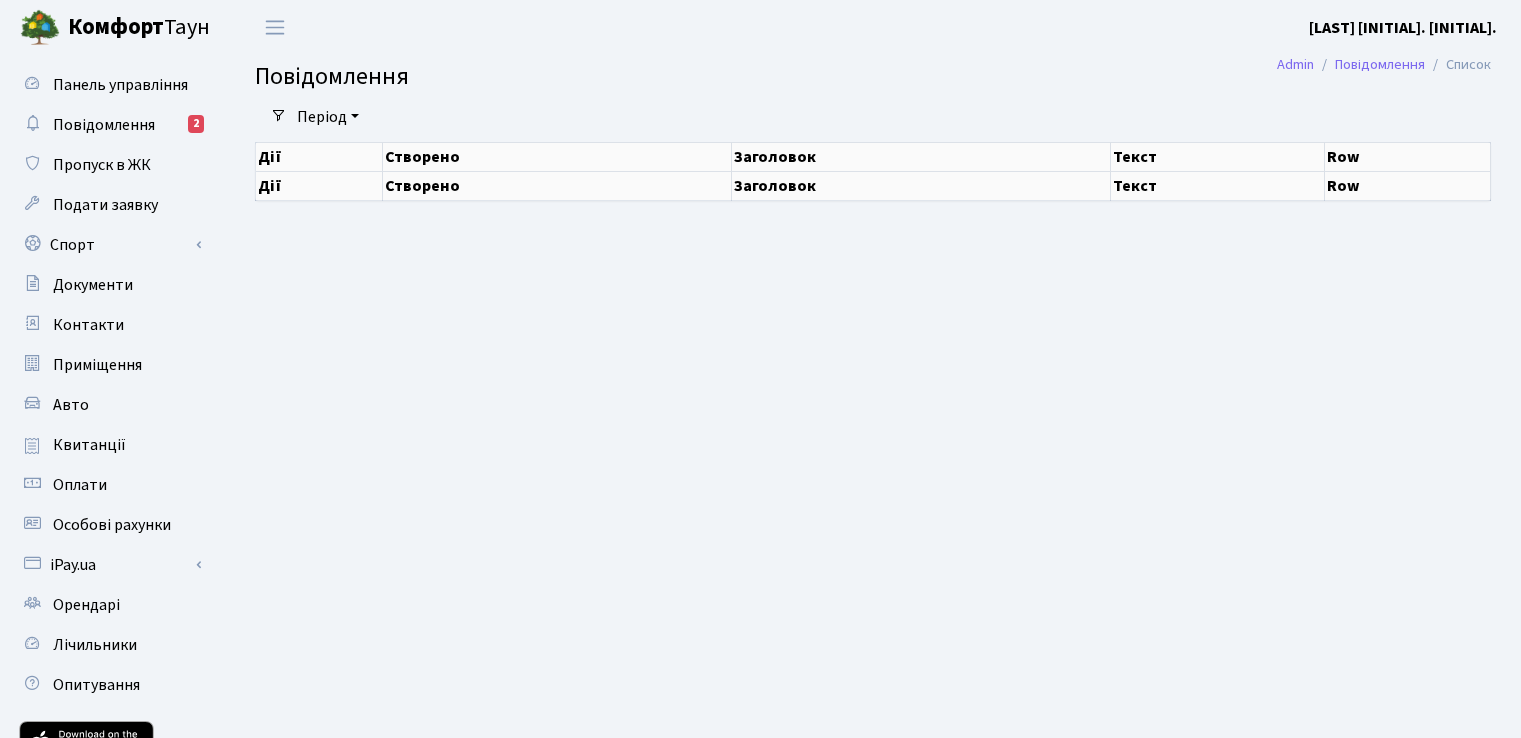 scroll, scrollTop: 0, scrollLeft: 0, axis: both 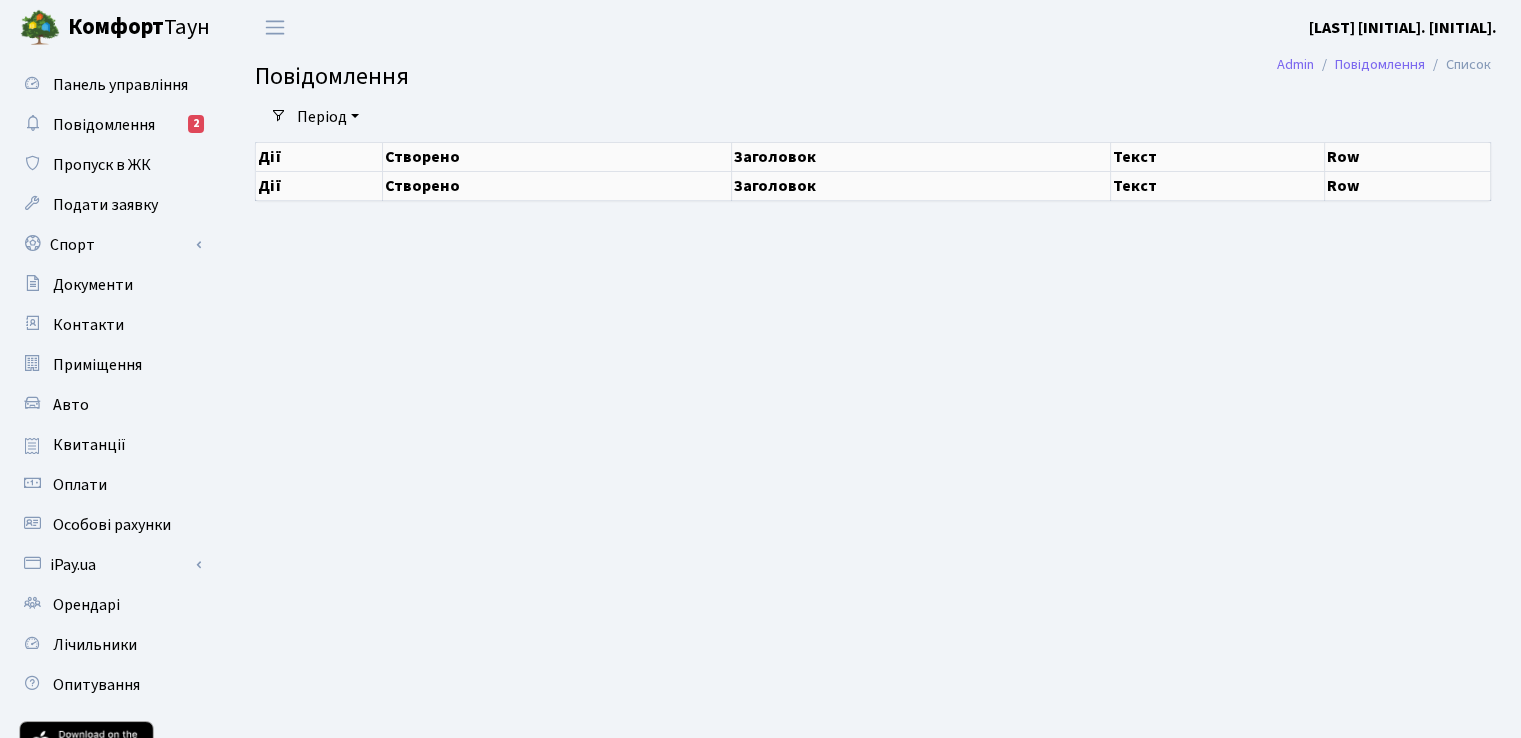 select on "25" 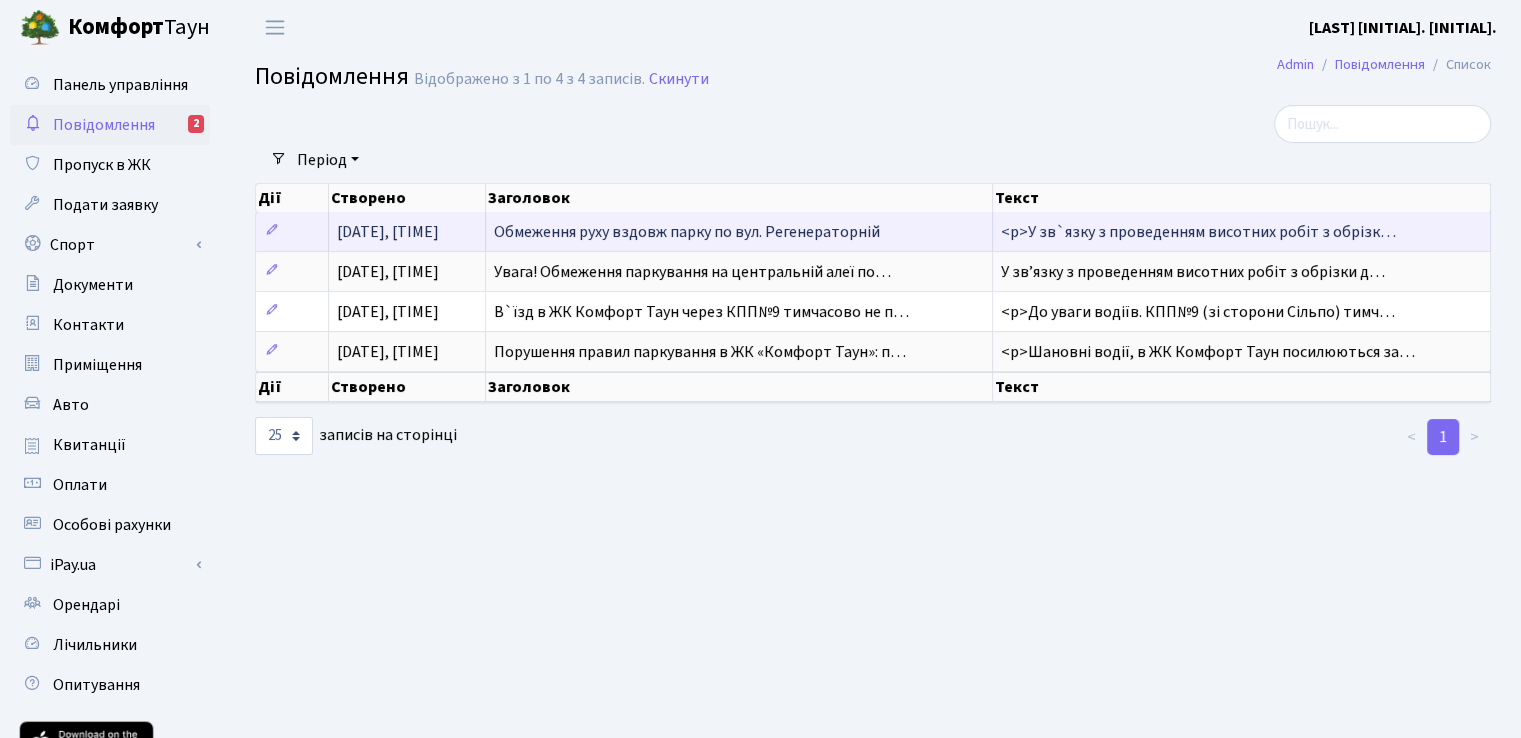 click on "Обмеження руху вздовж парку по вул. Регенераторній" at bounding box center (739, 231) 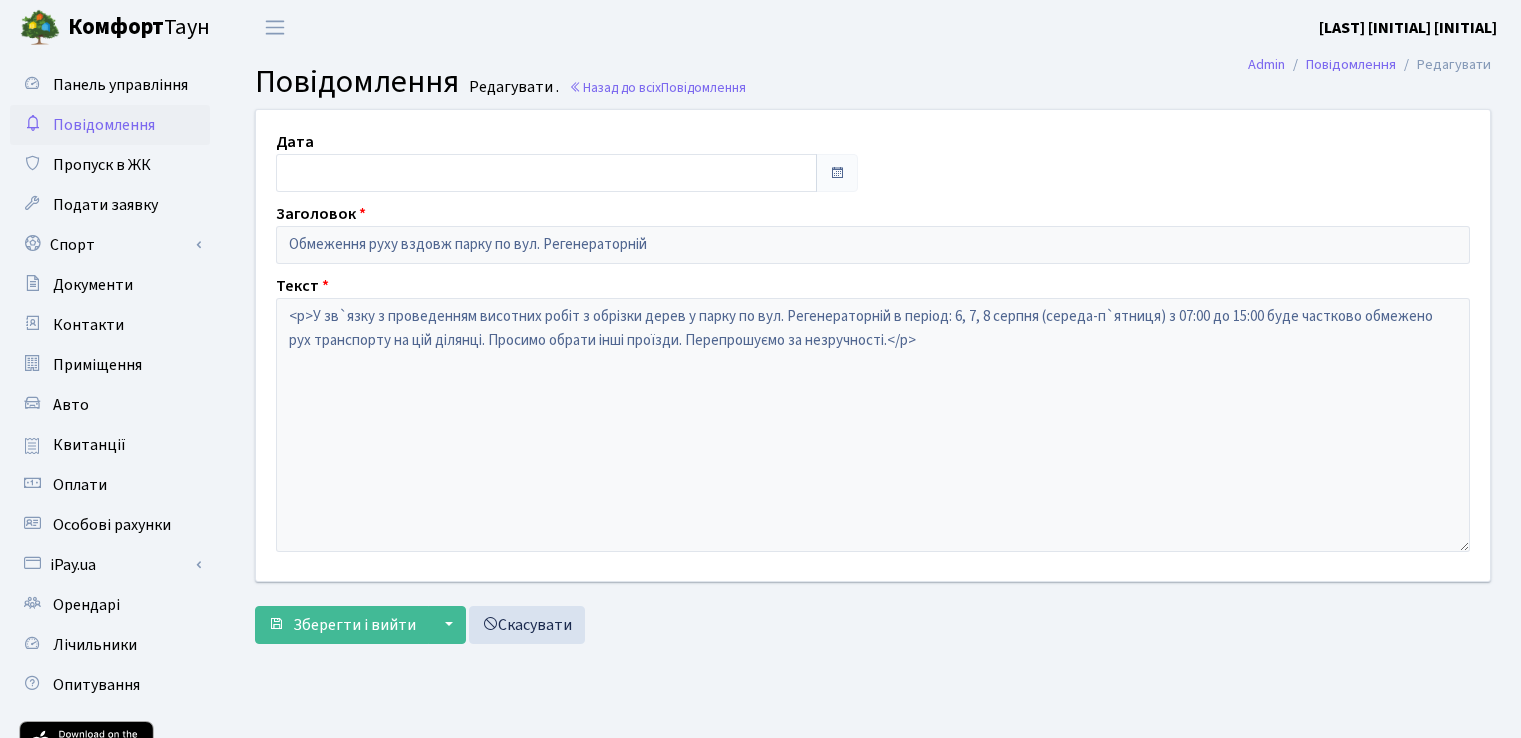scroll, scrollTop: 0, scrollLeft: 0, axis: both 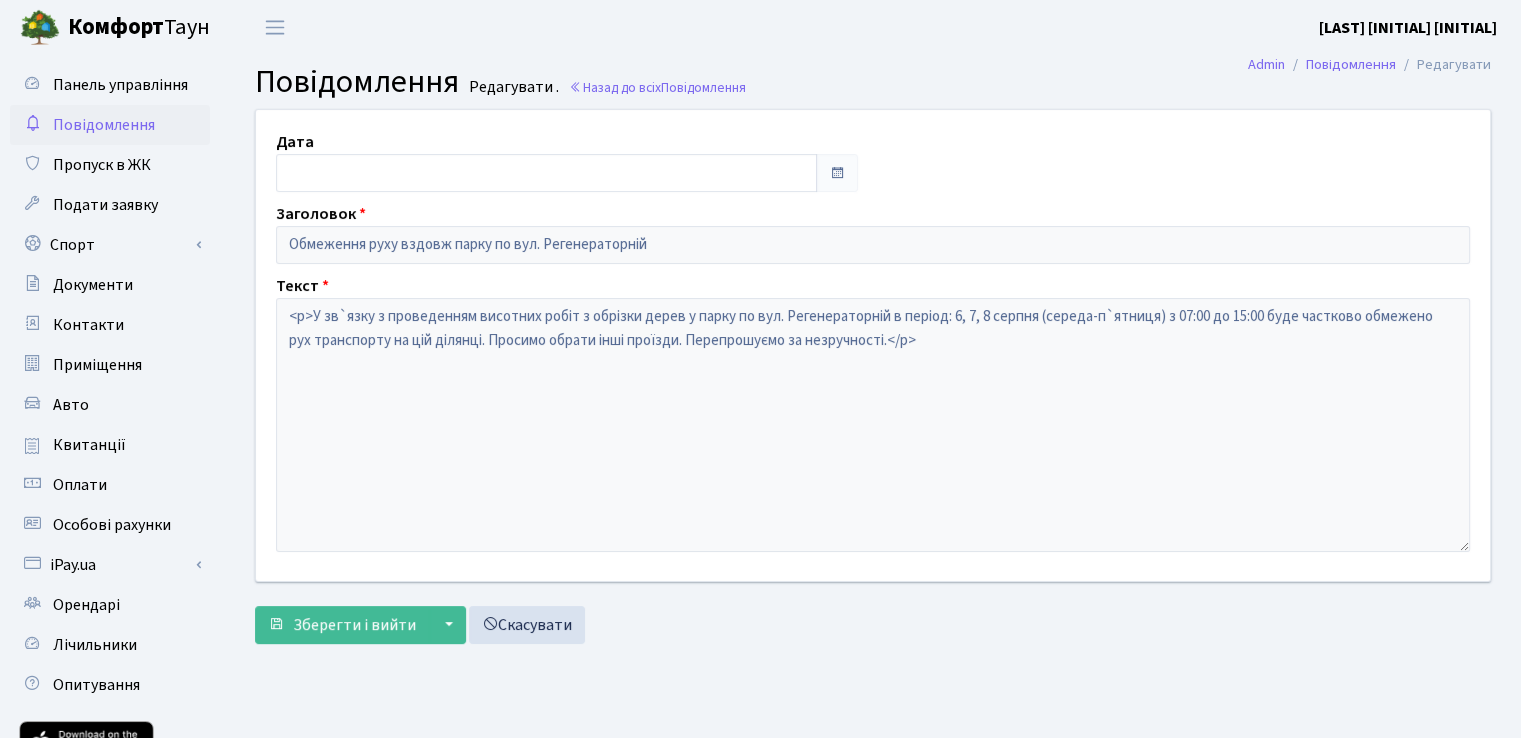 type on "05.08.2025" 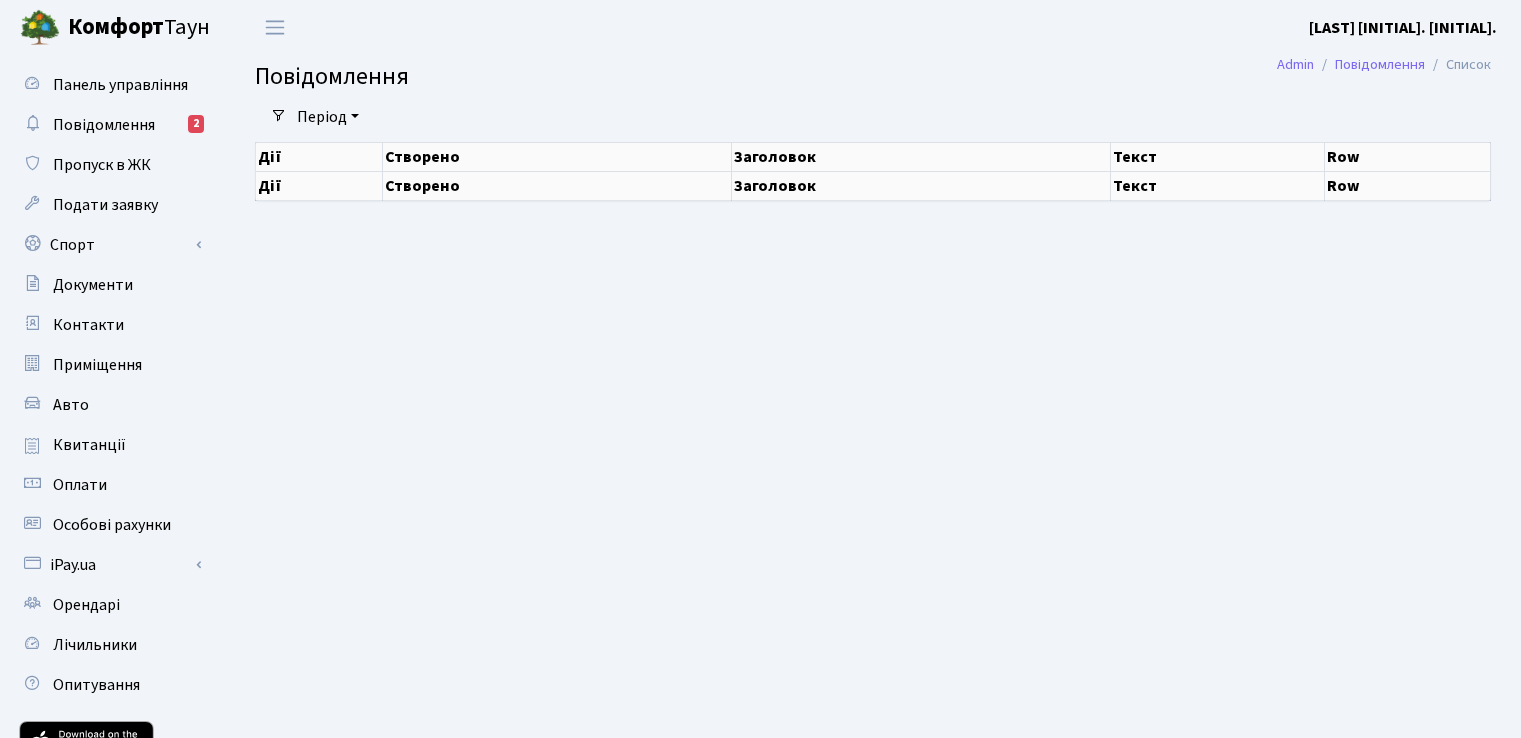 scroll, scrollTop: 0, scrollLeft: 0, axis: both 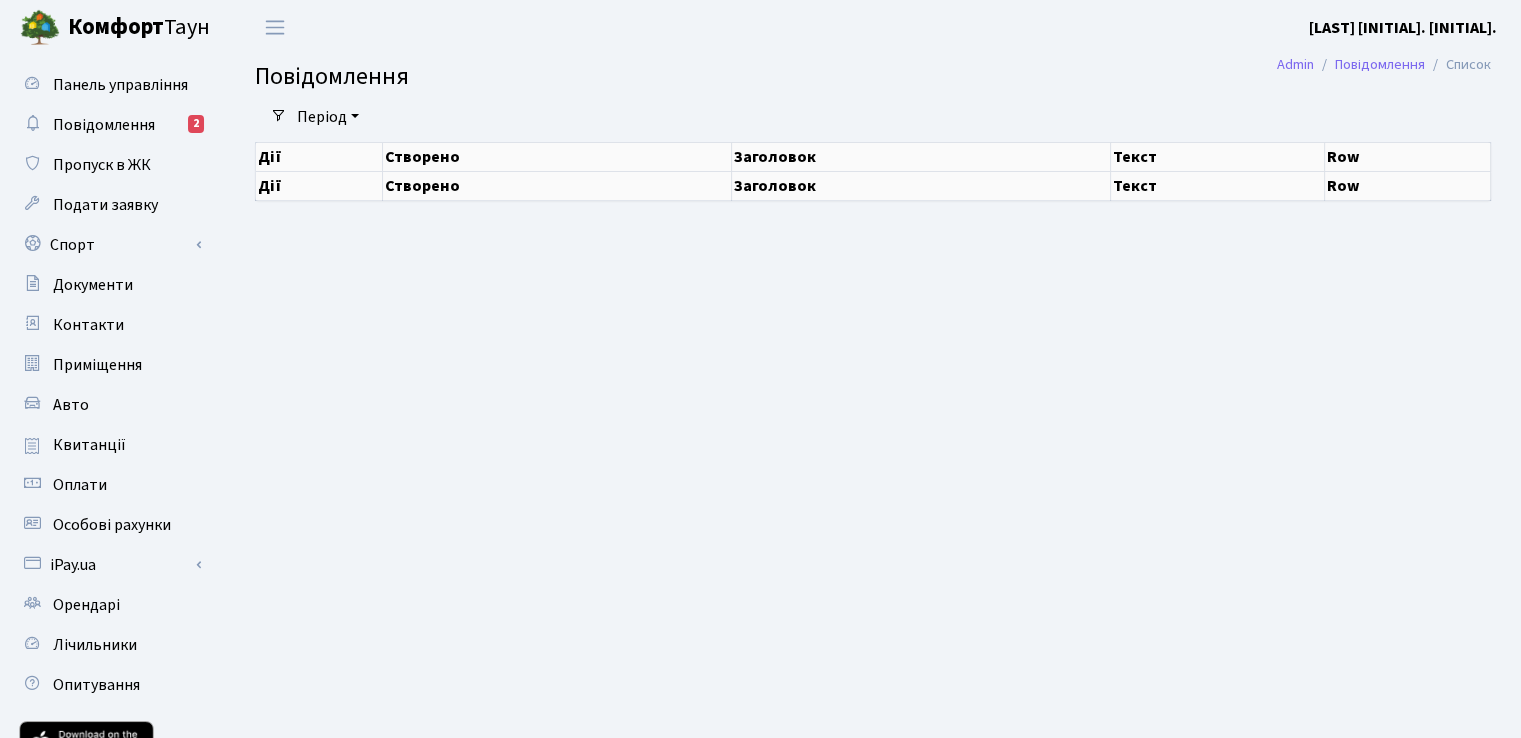 select on "25" 